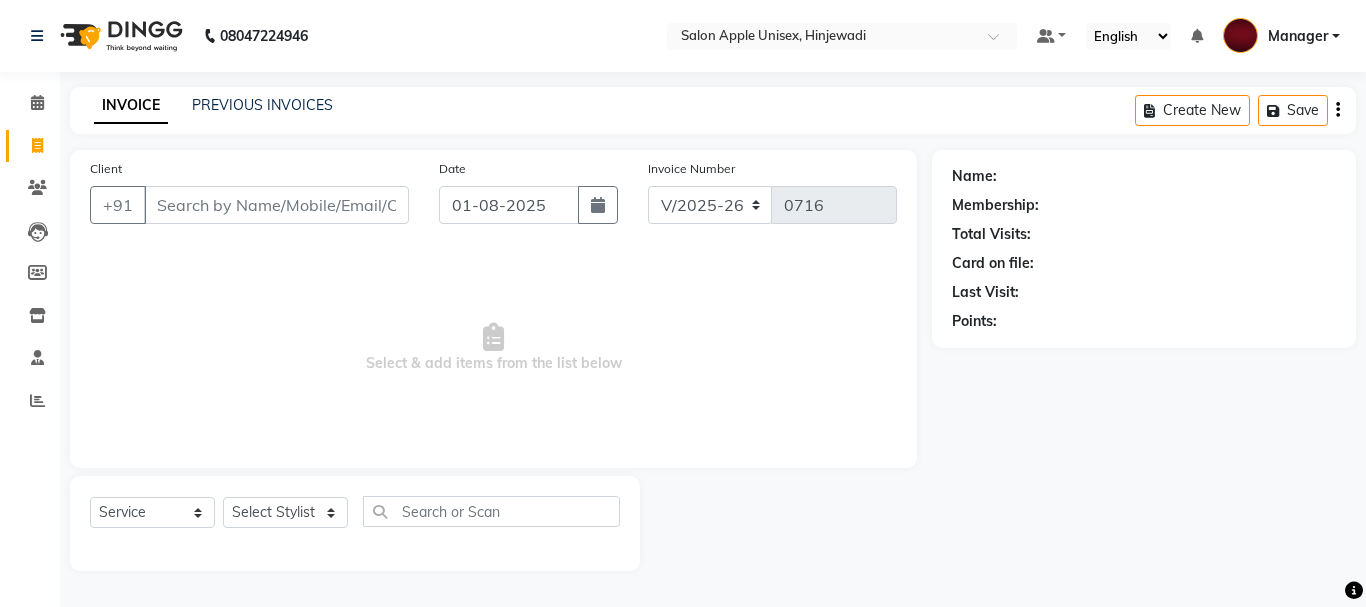 select on "112" 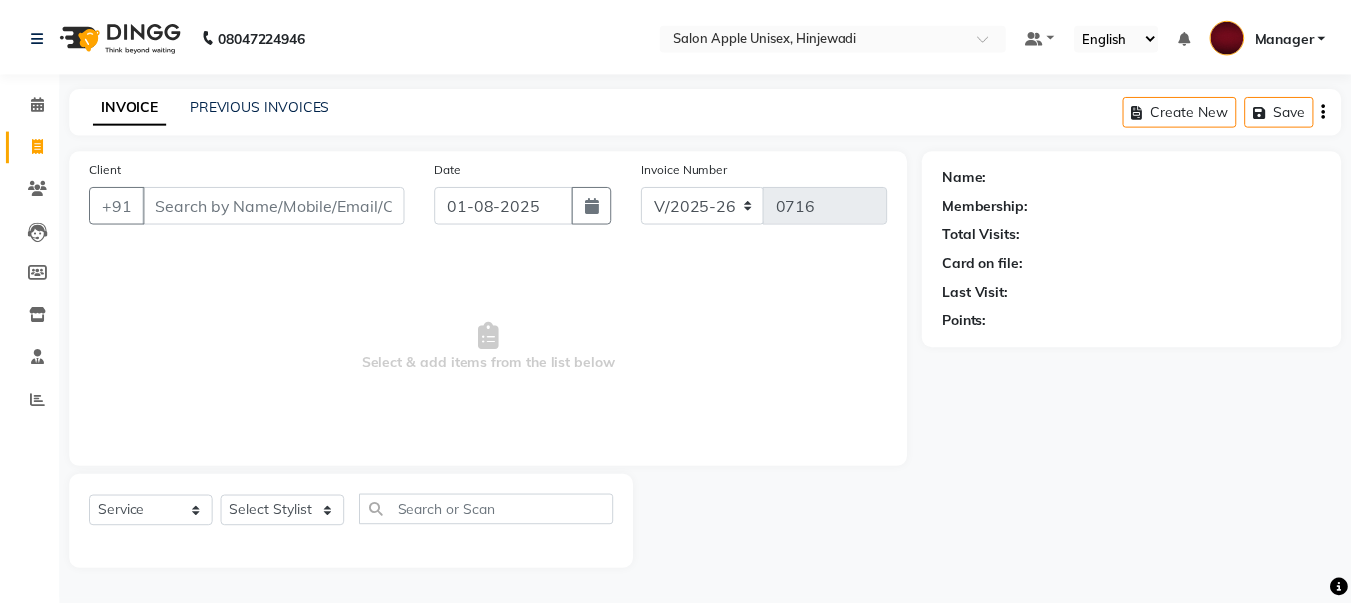 scroll, scrollTop: 0, scrollLeft: 0, axis: both 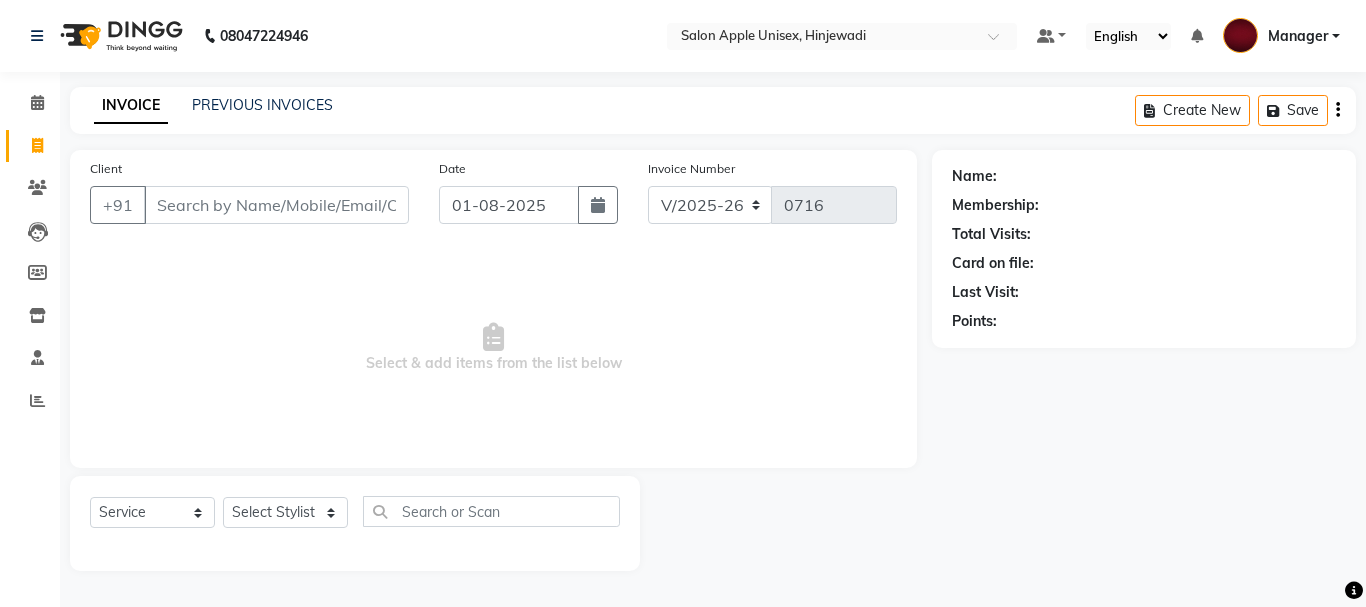 click on "Client" at bounding box center [276, 205] 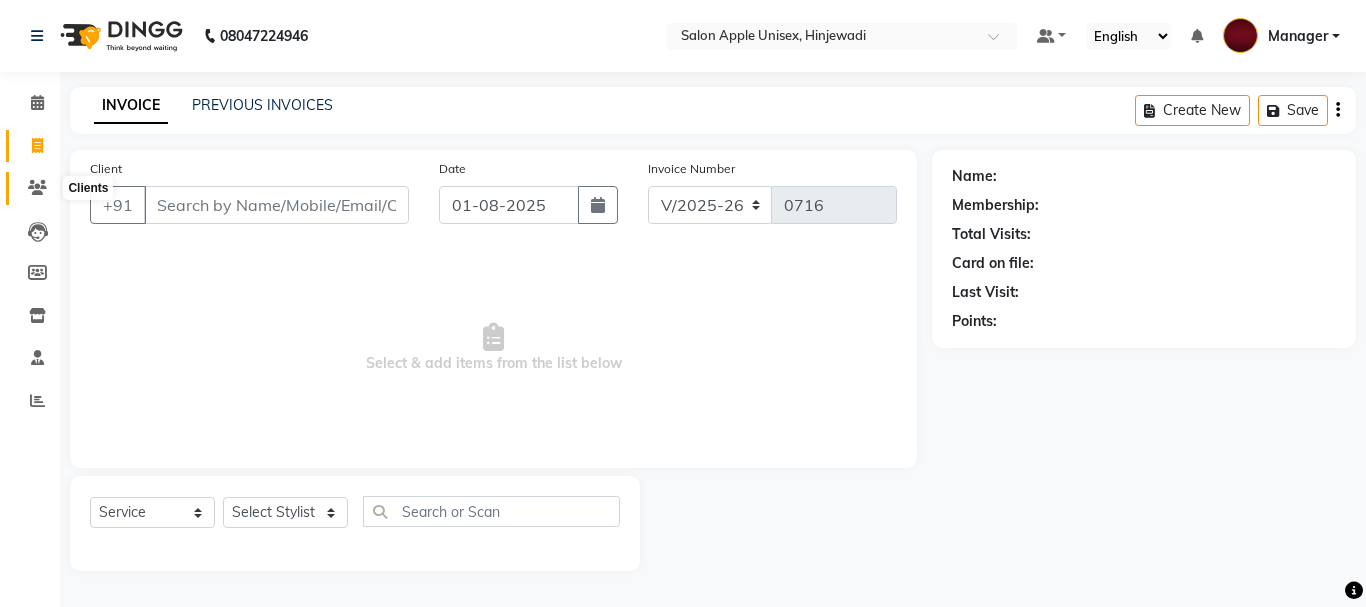 click 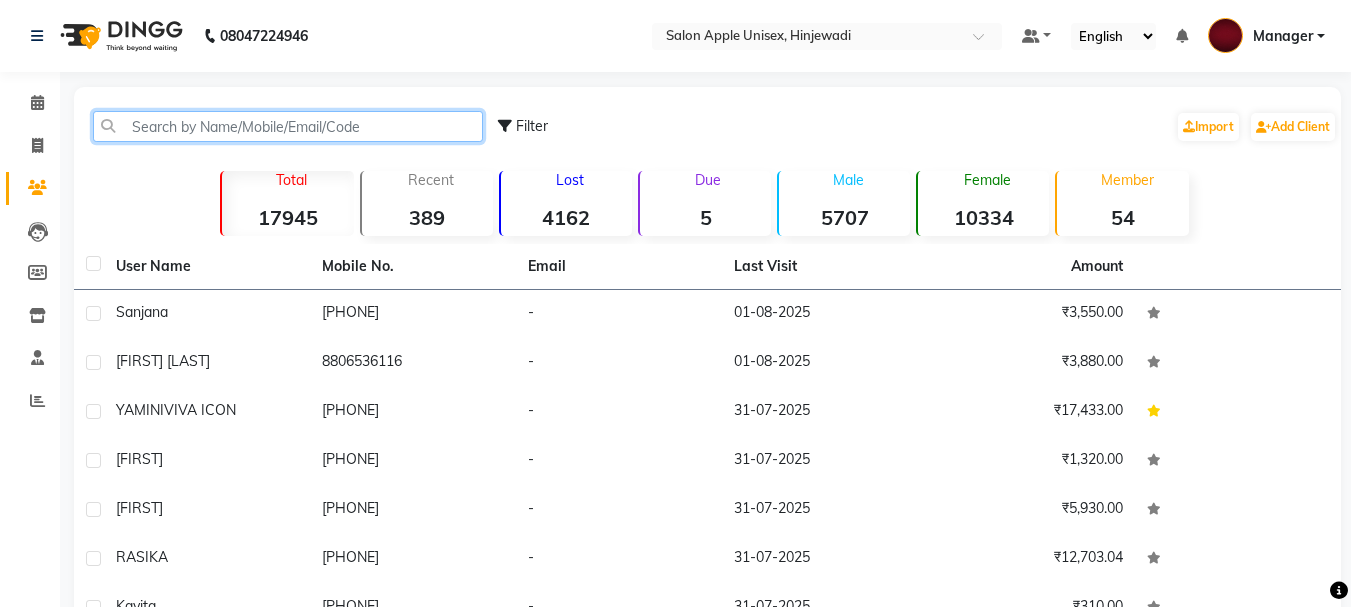 click 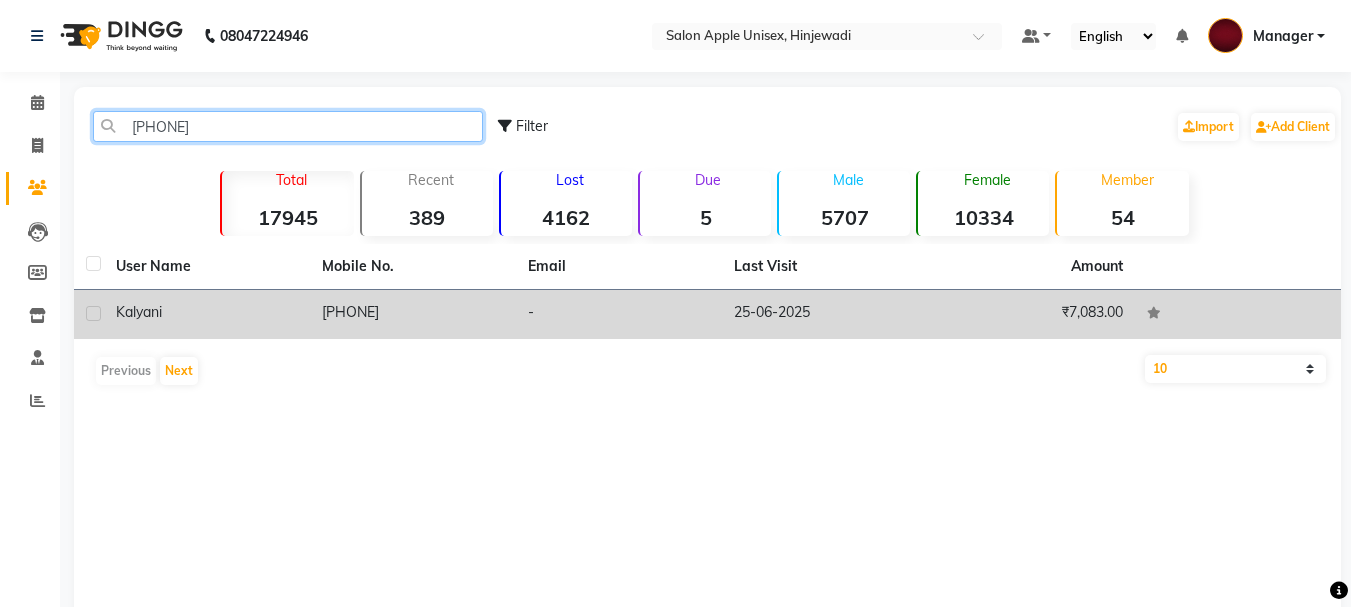 type on "[PHONE]" 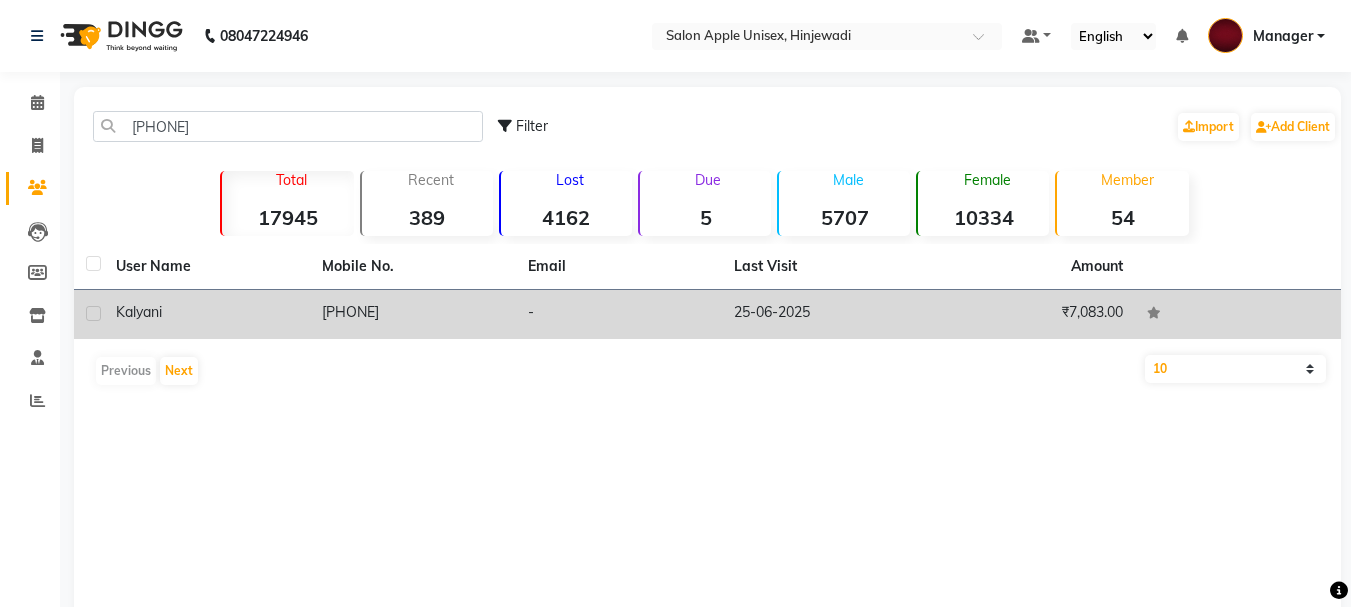 click on "-" 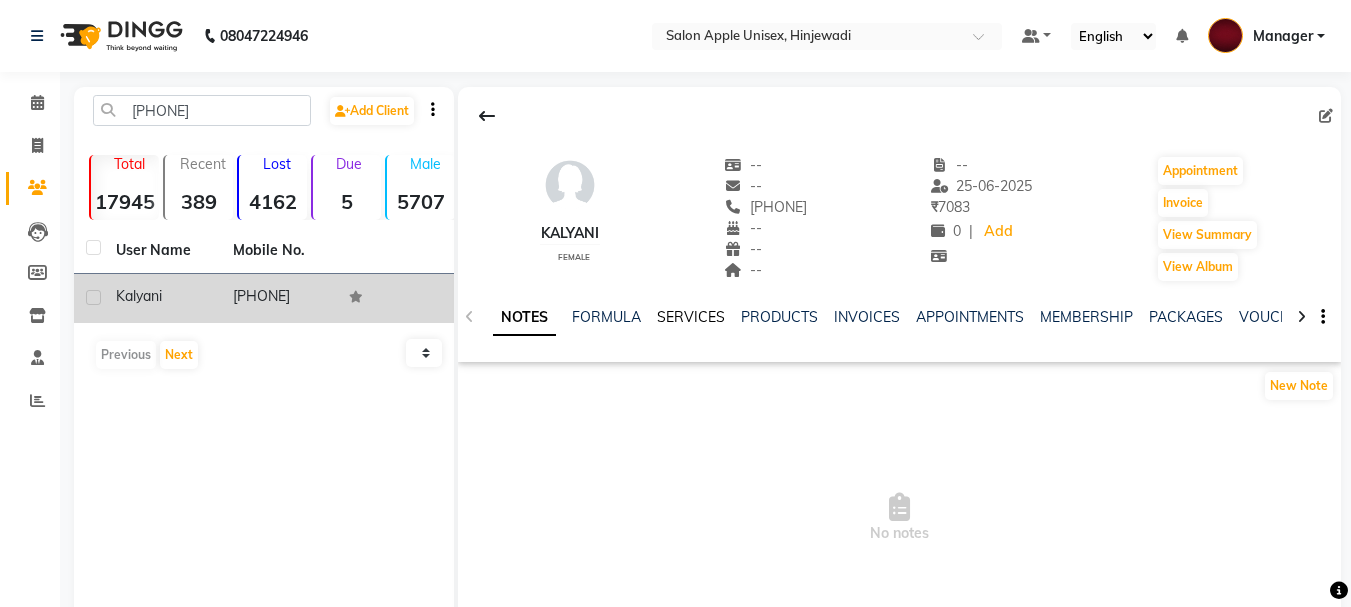 click on "SERVICES" 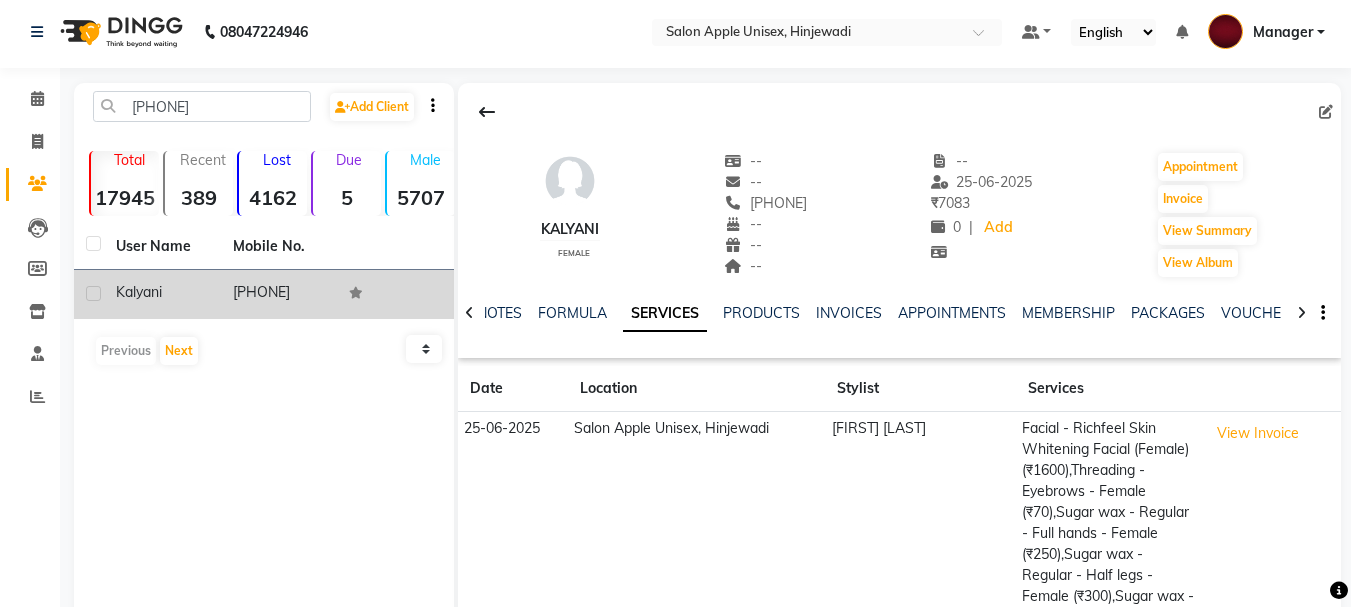 scroll, scrollTop: 0, scrollLeft: 0, axis: both 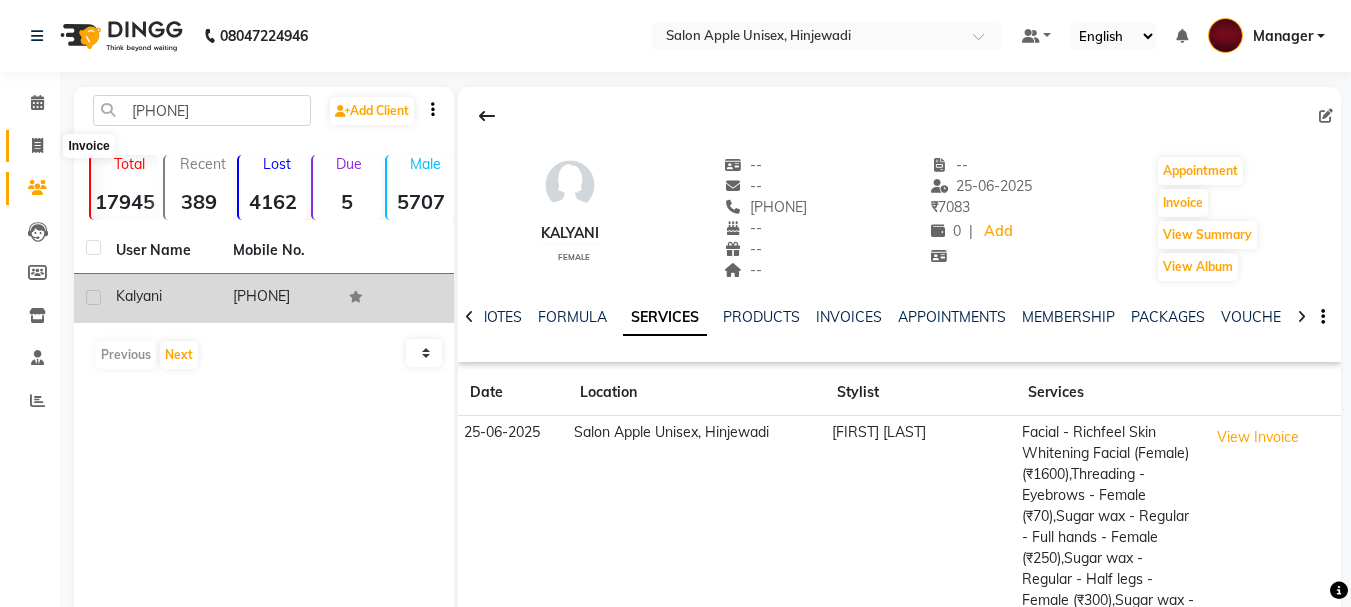 click 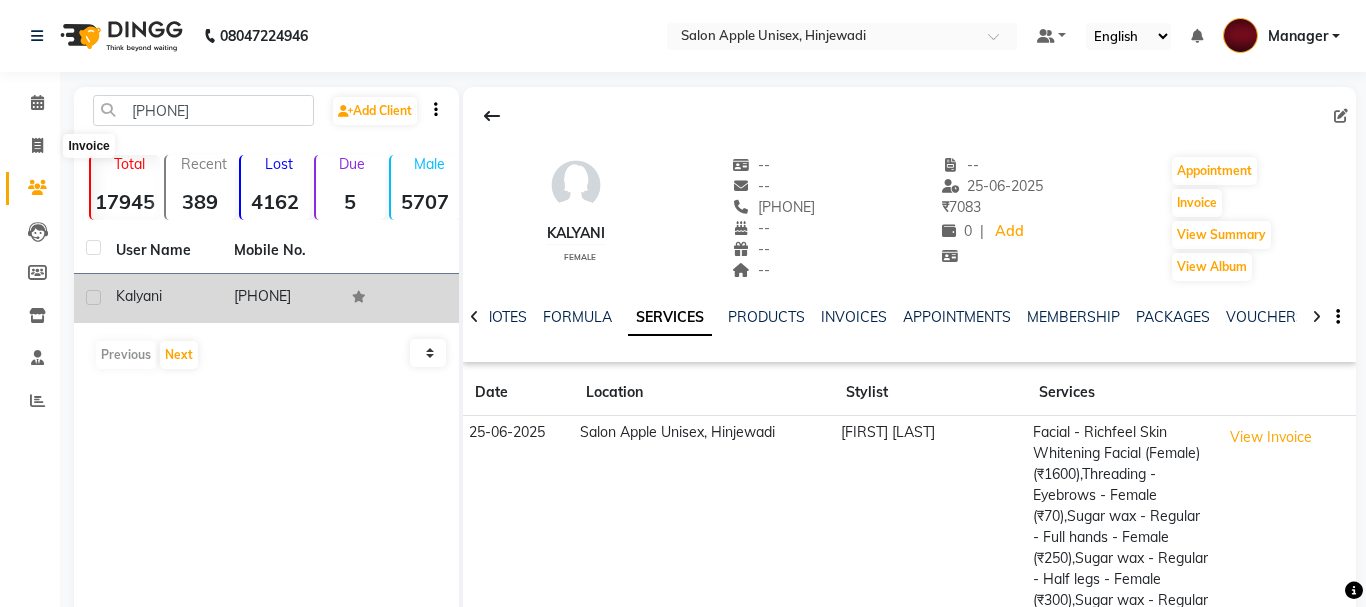 select on "112" 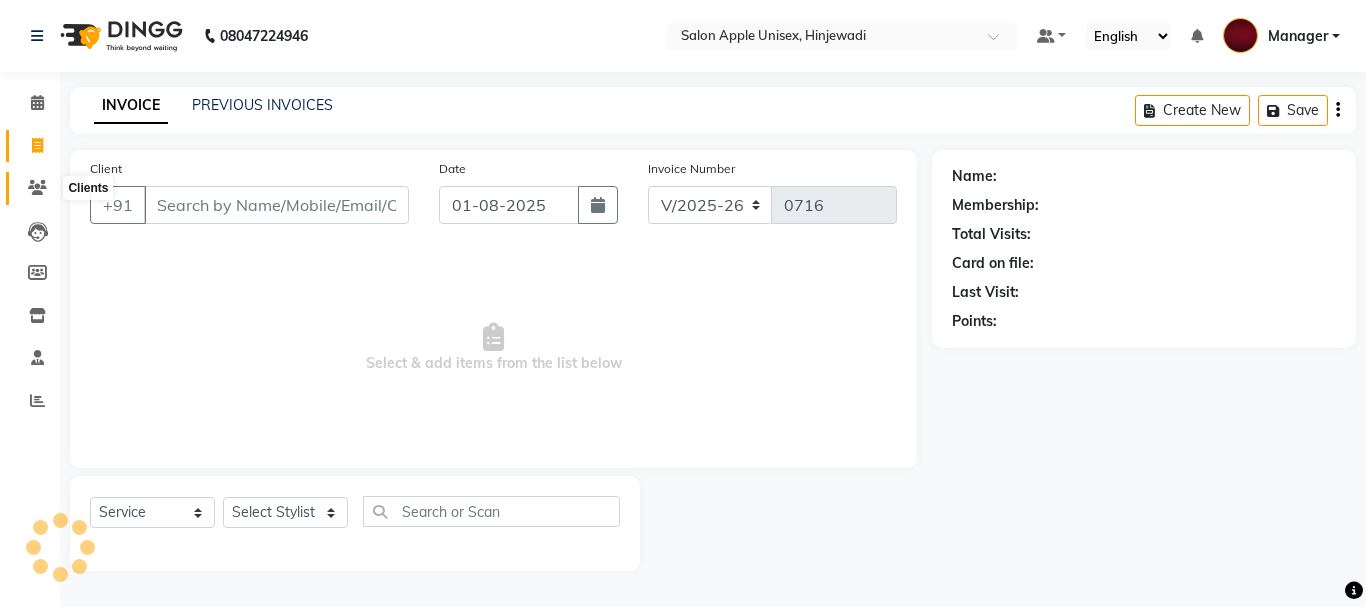 click 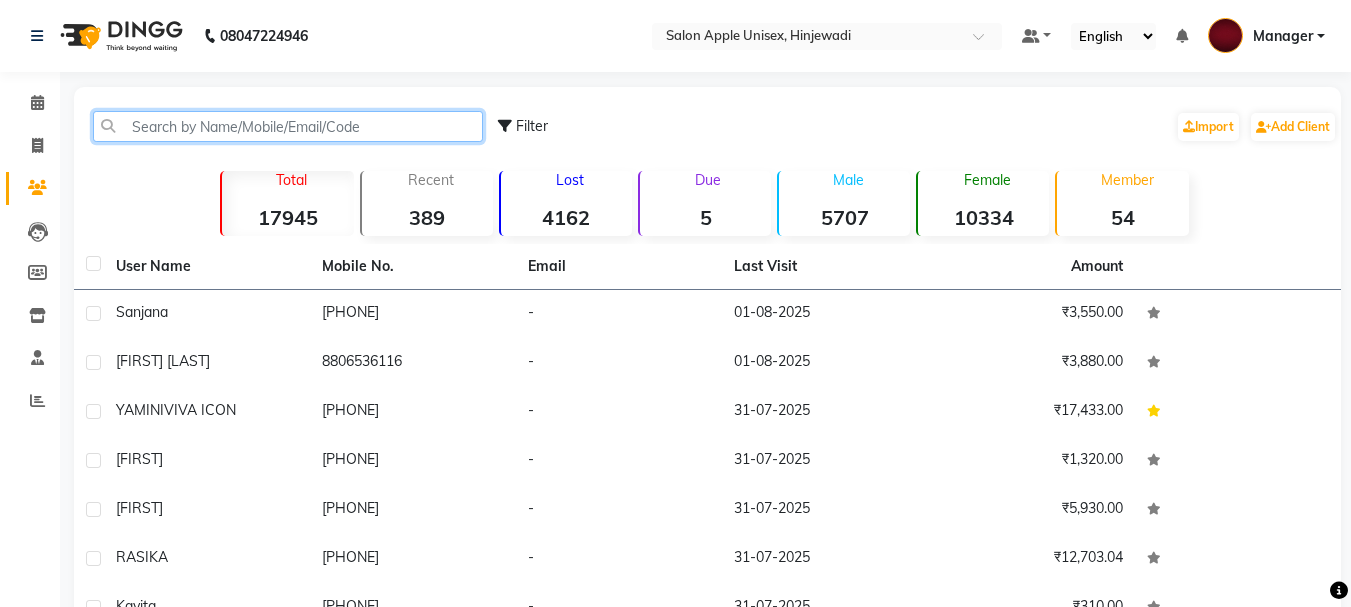 click 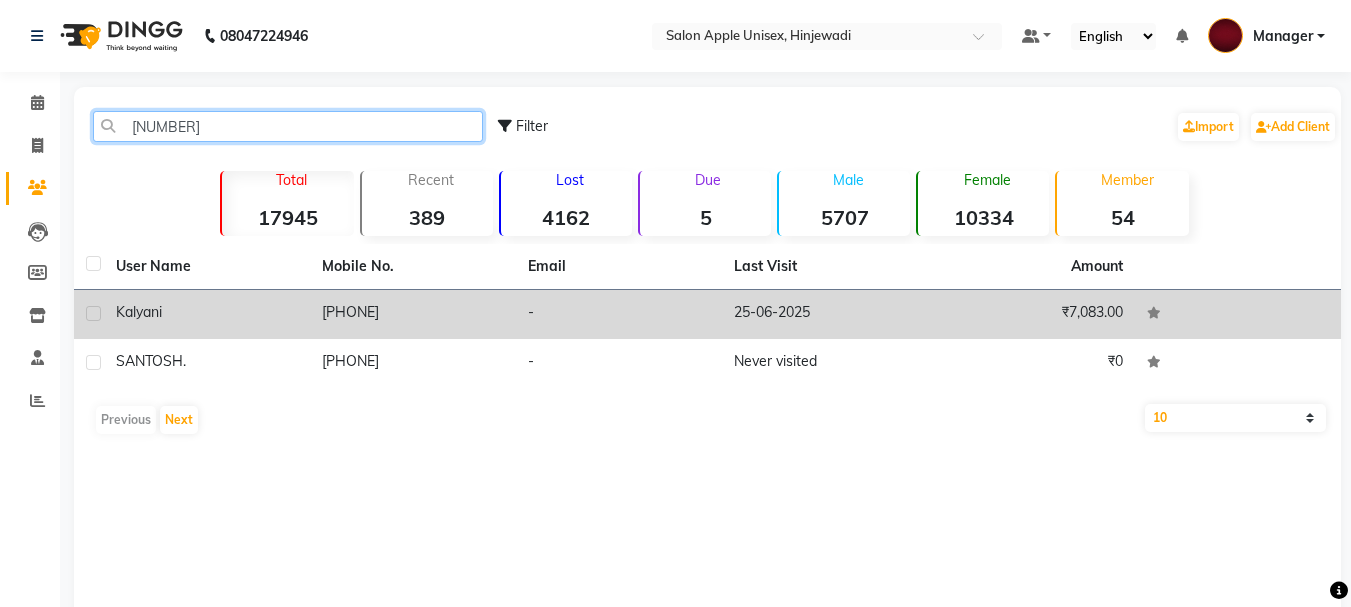 type on "[NUMBER]" 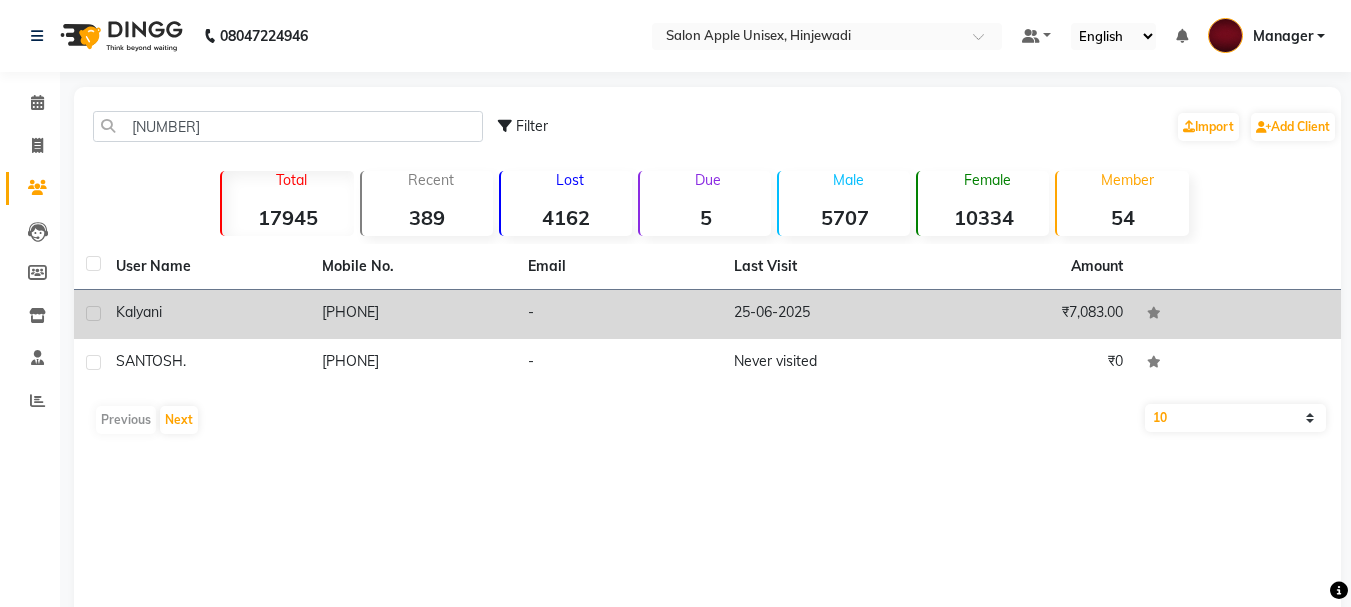 click on "[PHONE]" 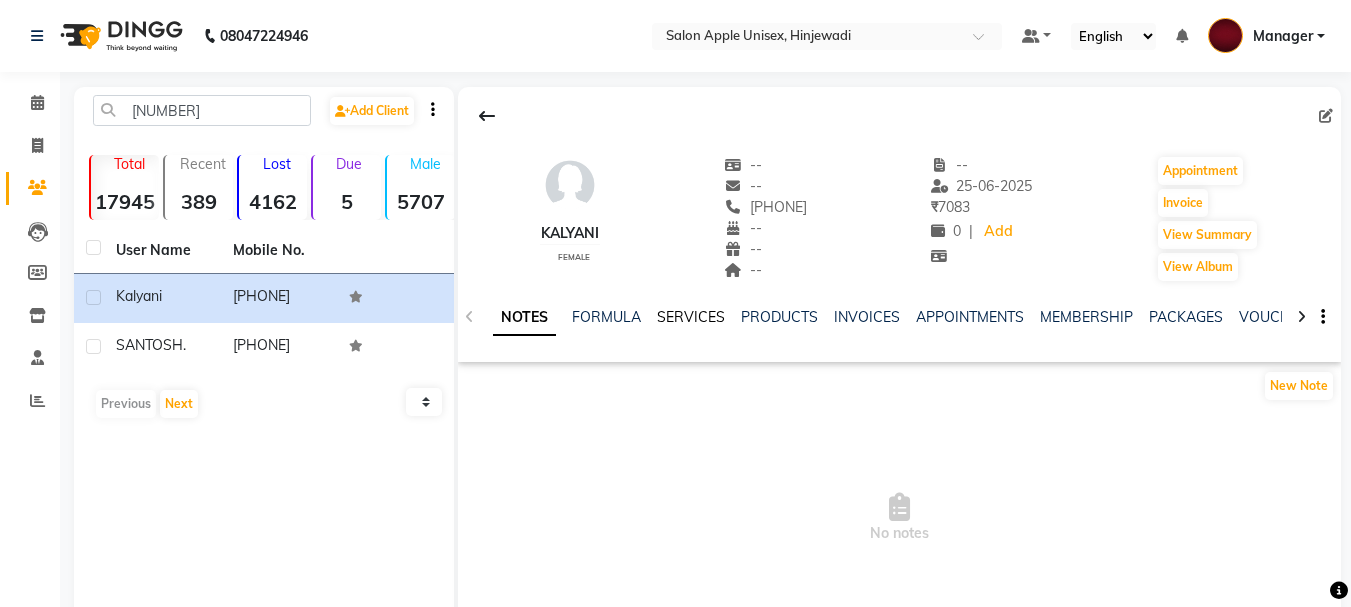 click on "SERVICES" 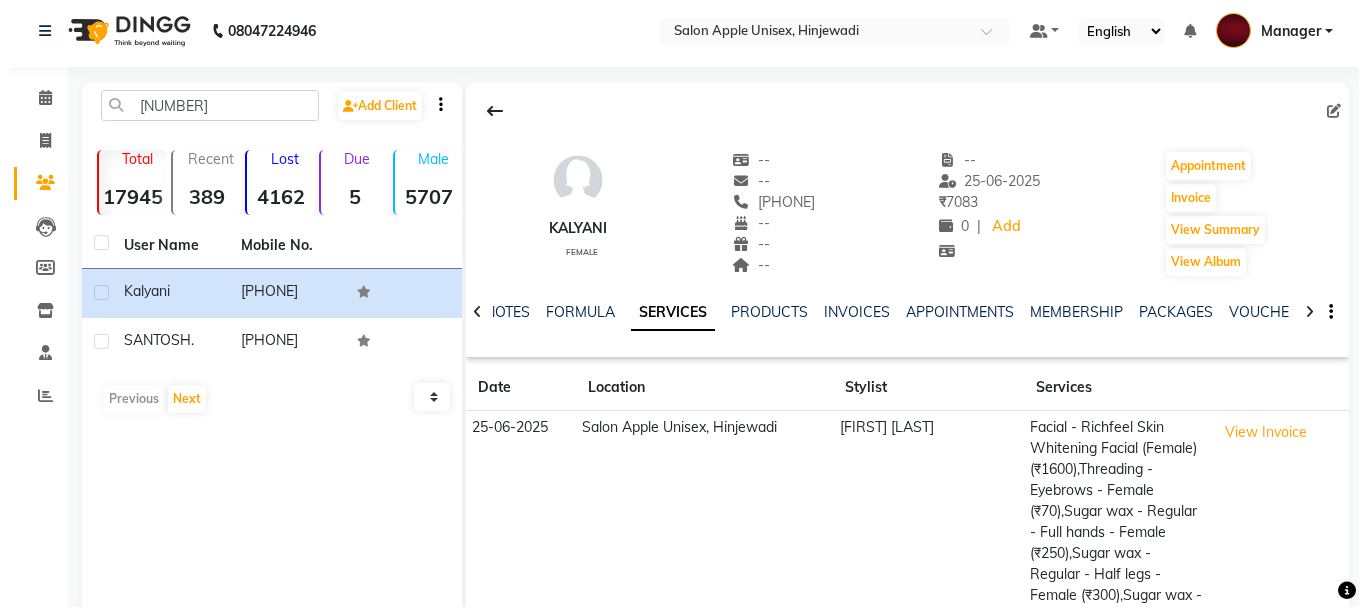 scroll, scrollTop: 0, scrollLeft: 0, axis: both 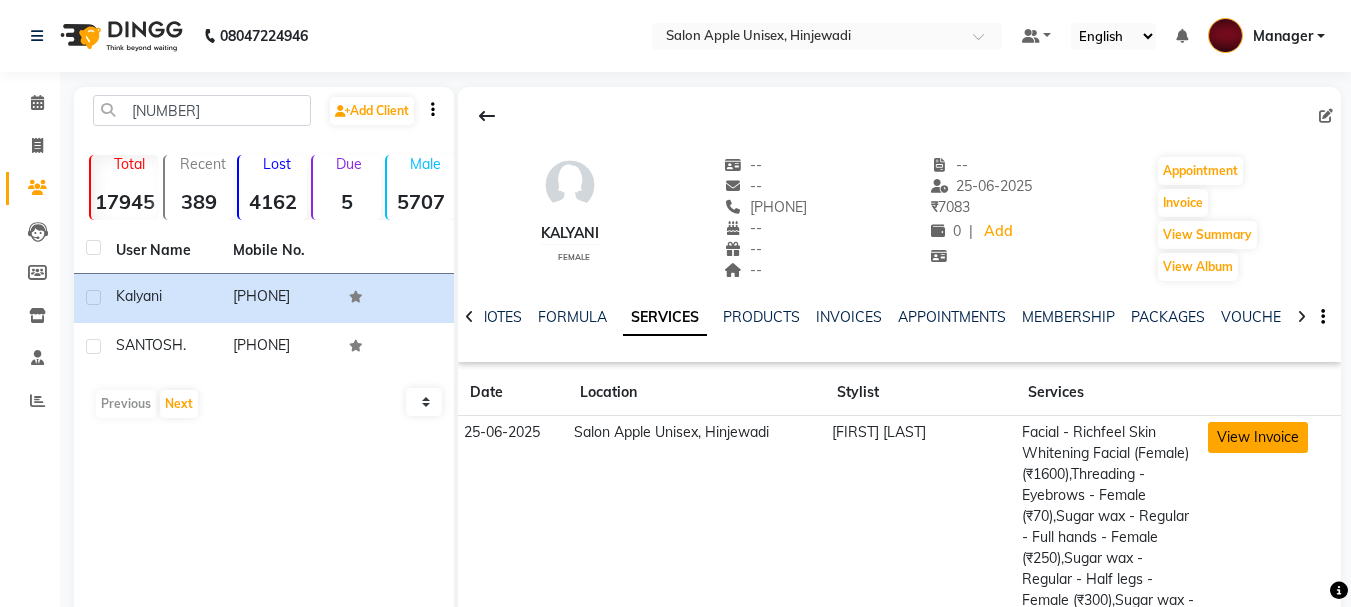 click on "View Invoice" 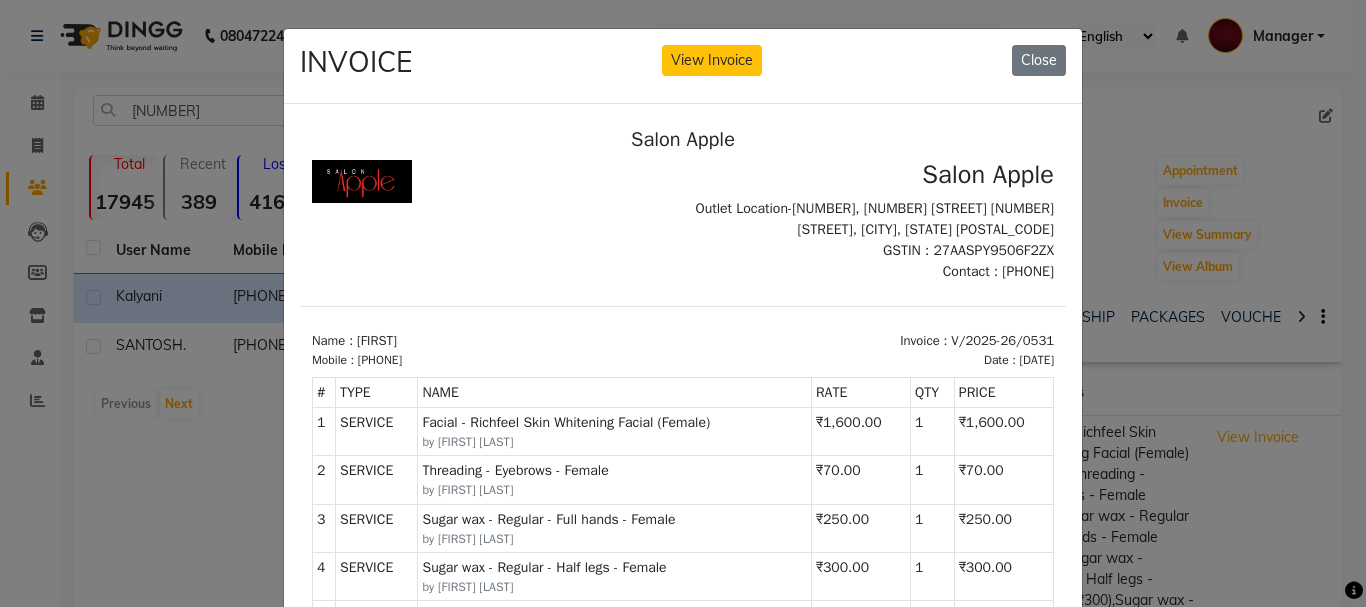 scroll, scrollTop: 16, scrollLeft: 0, axis: vertical 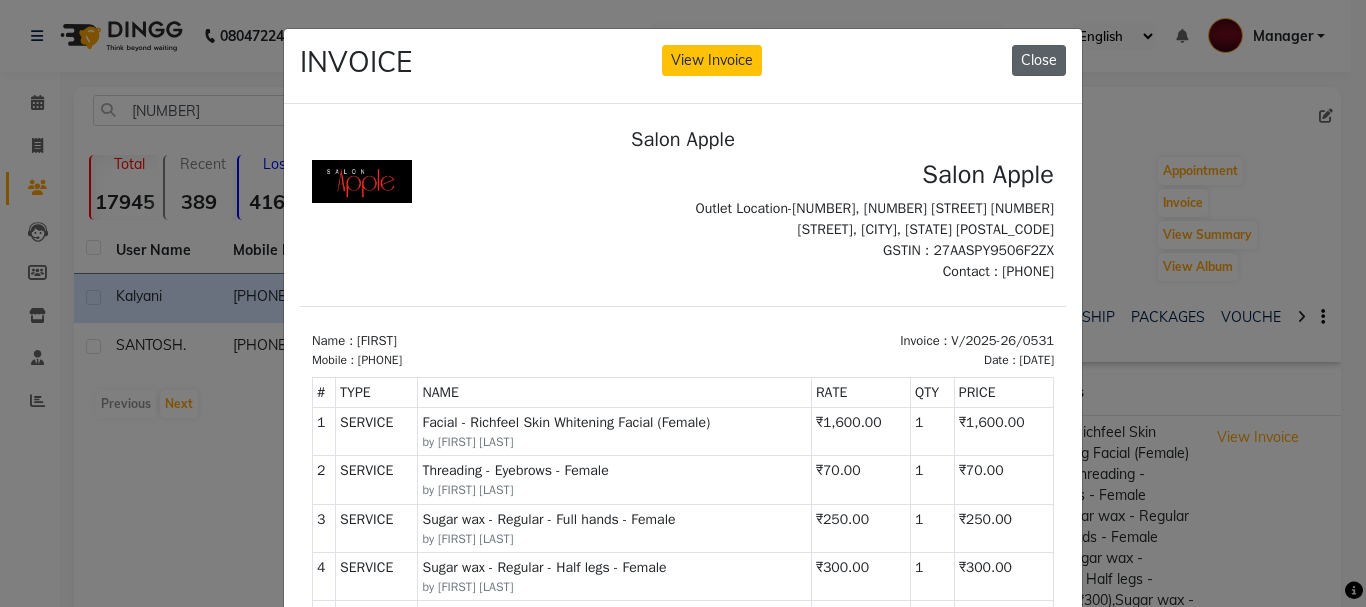 click on "Close" 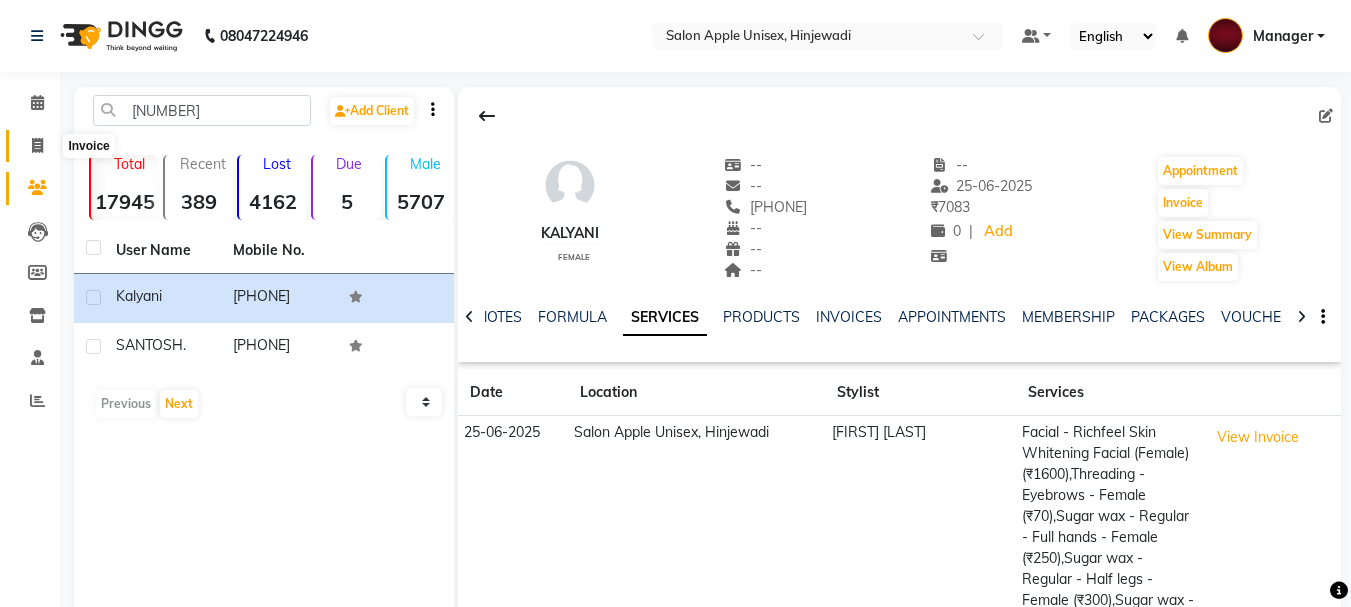 click 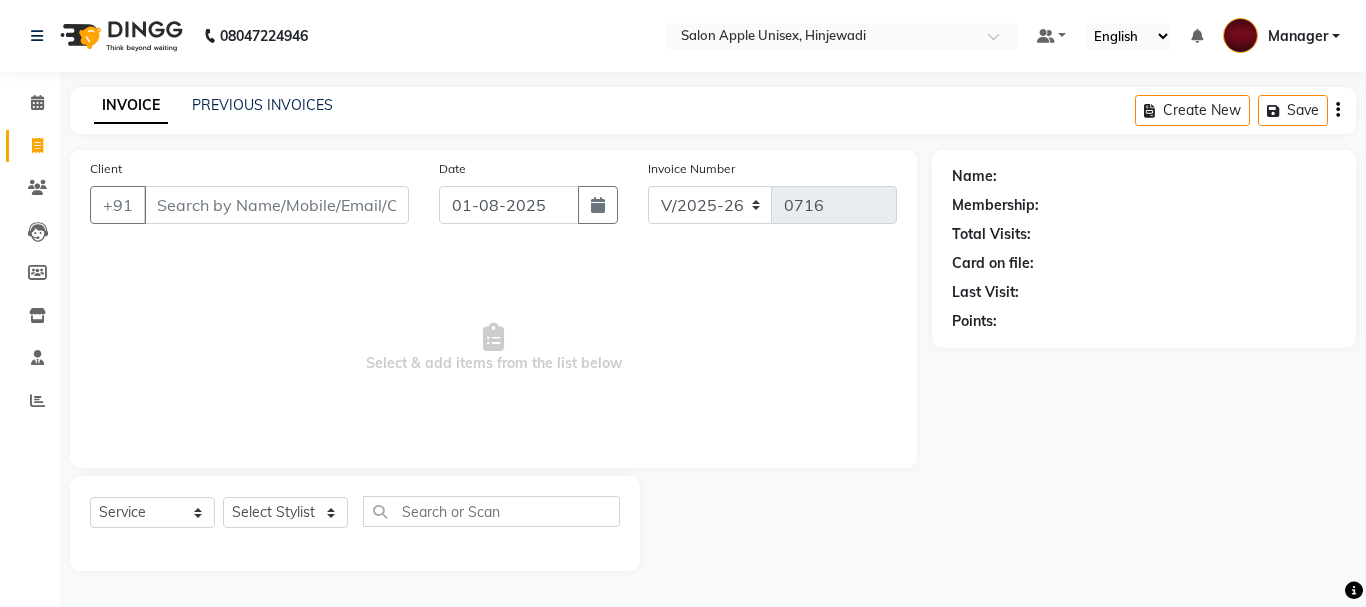 click on "Client" at bounding box center (276, 205) 